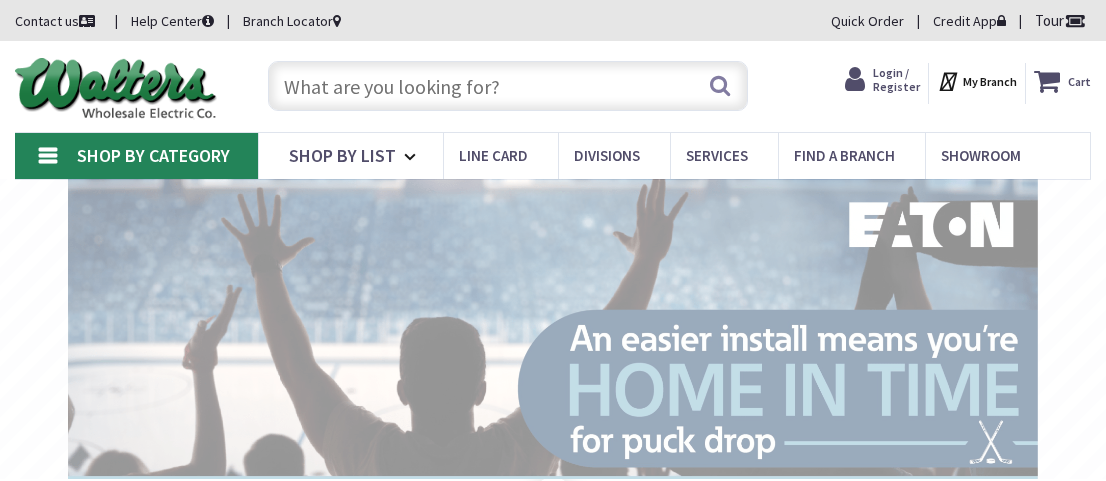 scroll, scrollTop: 0, scrollLeft: 0, axis: both 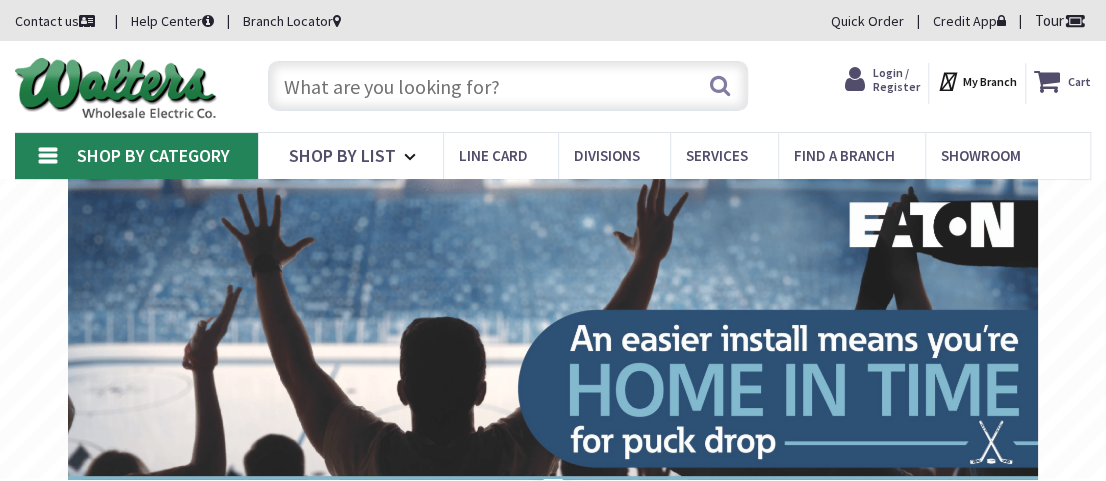 type on "[LOCATION], [NUMBER] [STREET], [CITY], [STATE] [POSTAL_CODE], [COUNTRY]" 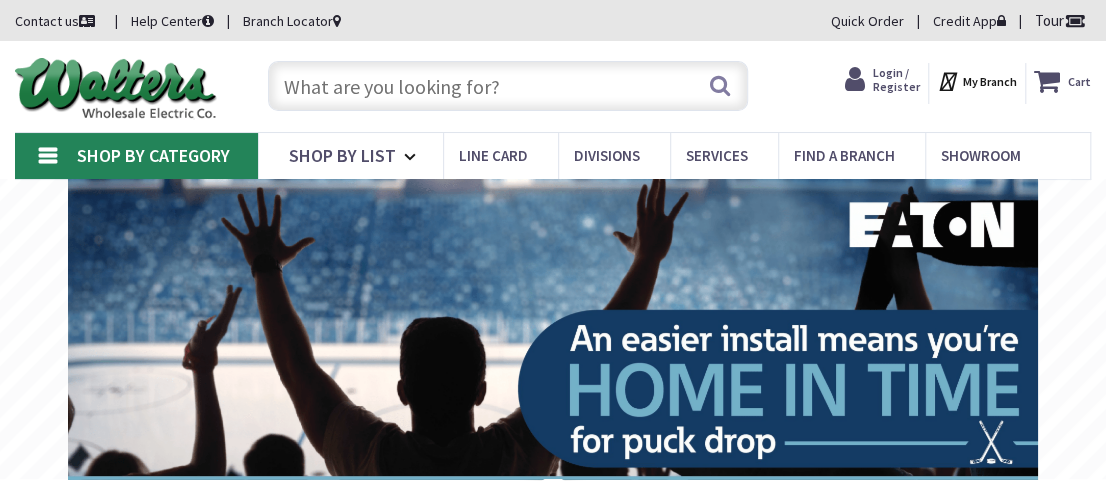 drag, startPoint x: 315, startPoint y: 71, endPoint x: 307, endPoint y: 78, distance: 10.630146 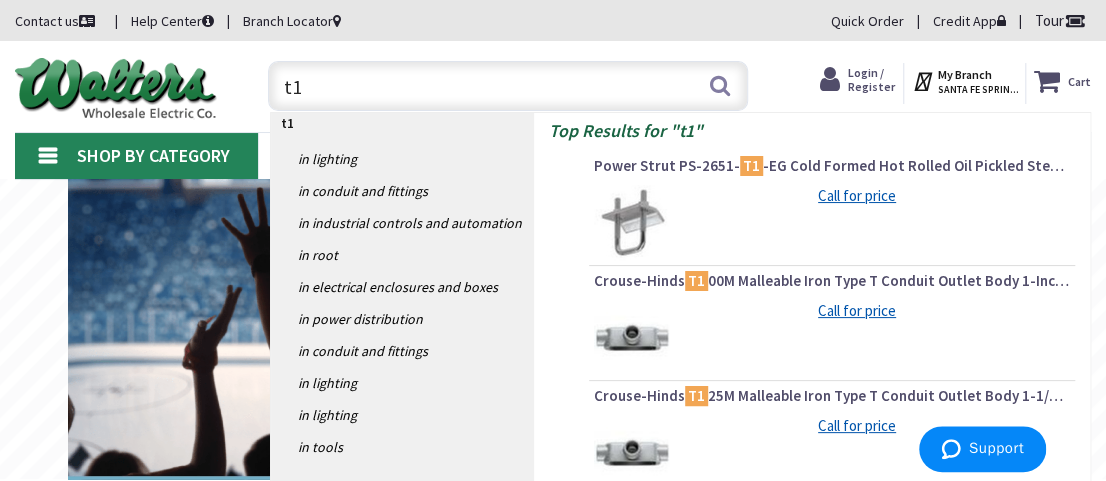 type on "t" 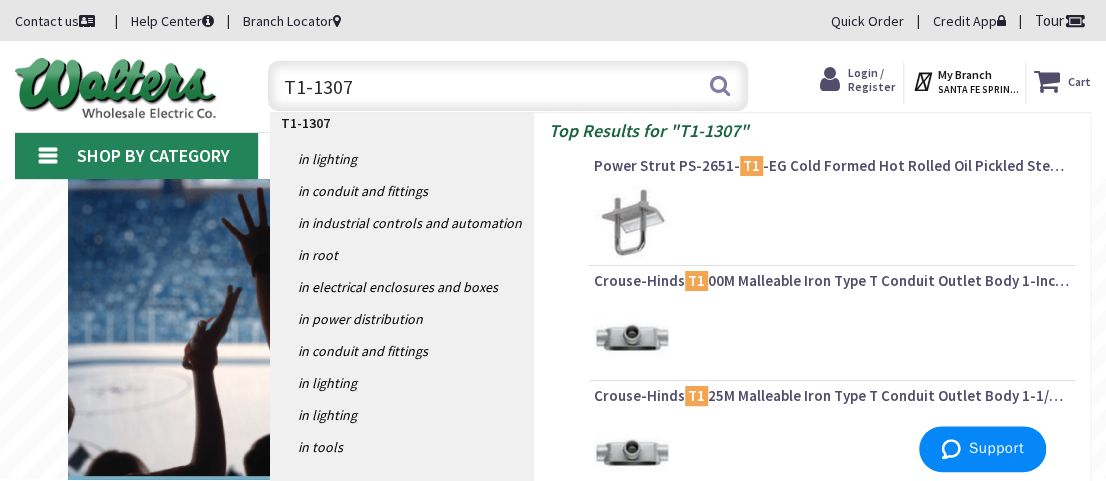 type on "T1-13073" 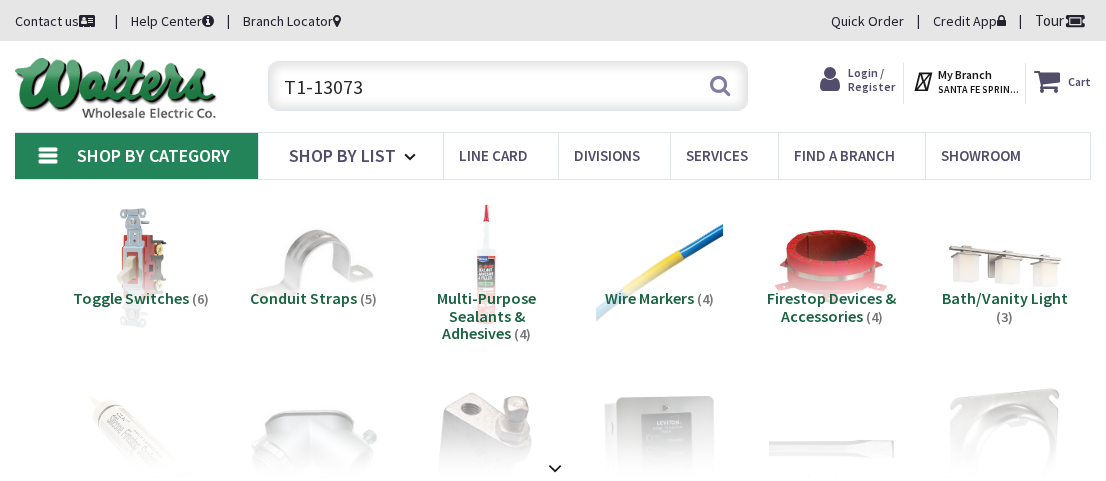 scroll, scrollTop: 0, scrollLeft: 0, axis: both 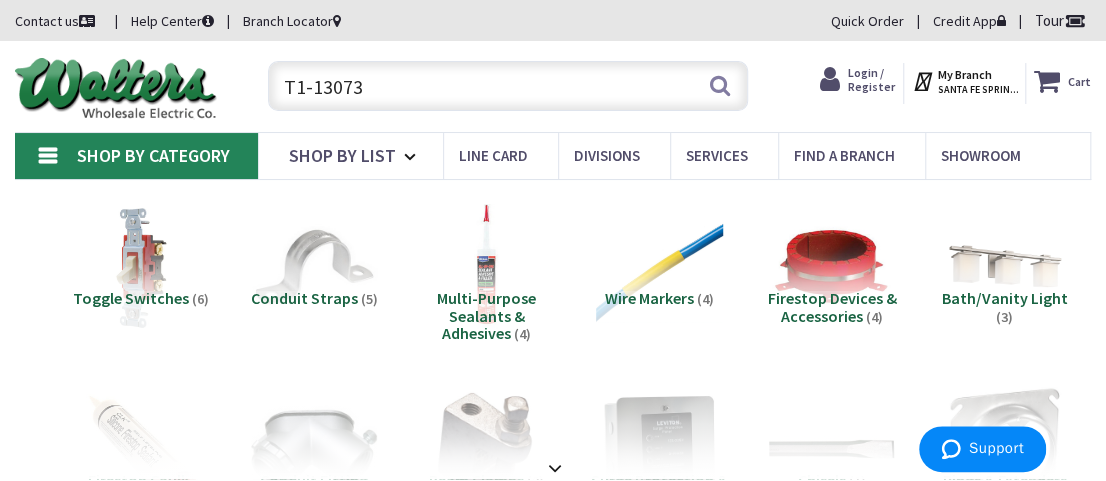 click on "T1-13073" at bounding box center (508, 86) 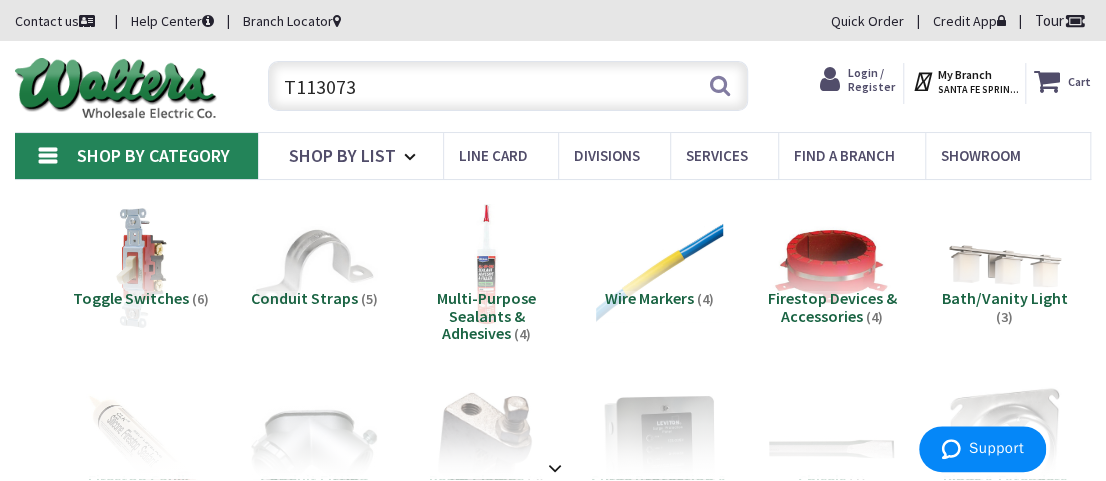 type on "T113073" 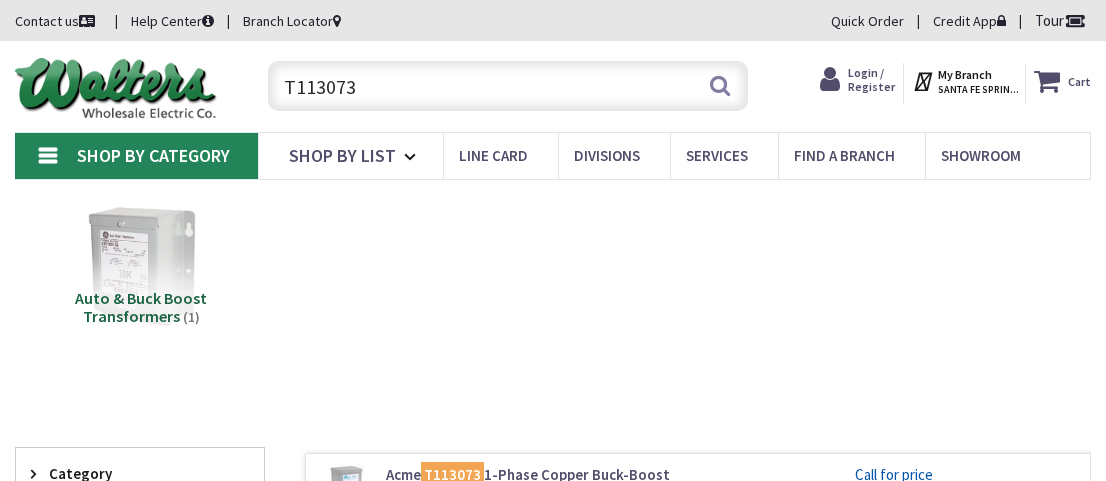 scroll, scrollTop: 0, scrollLeft: 0, axis: both 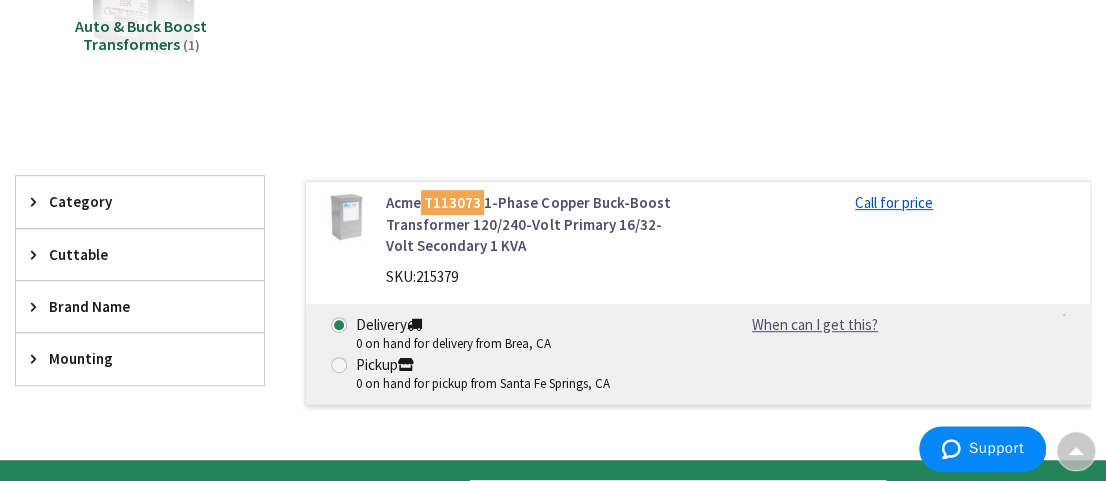 click on "Acme  T113073  1-Phase Copper Buck-Boost Transformer 120/240-Volt Primary 16/32-Volt Secondary 1 KVA" at bounding box center [534, 224] 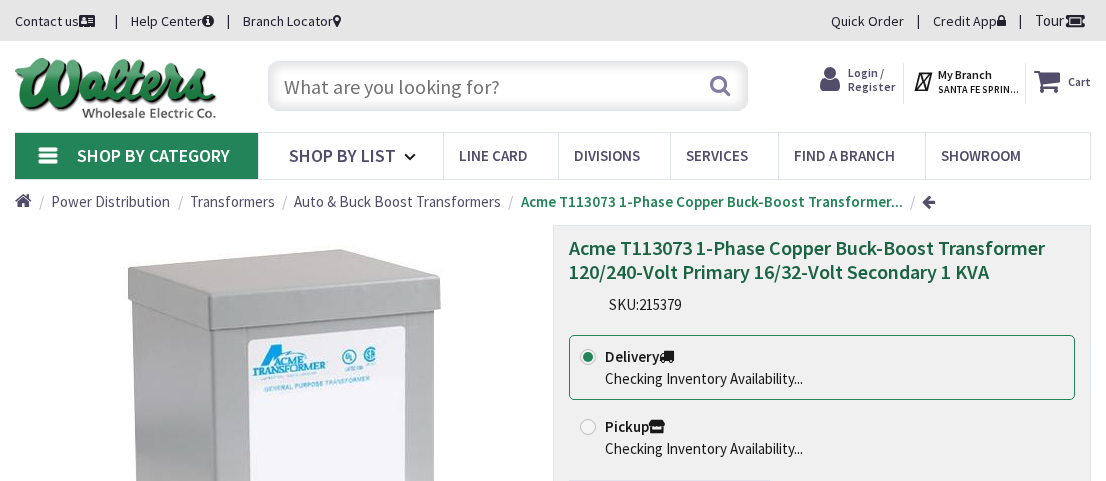 scroll, scrollTop: 0, scrollLeft: 0, axis: both 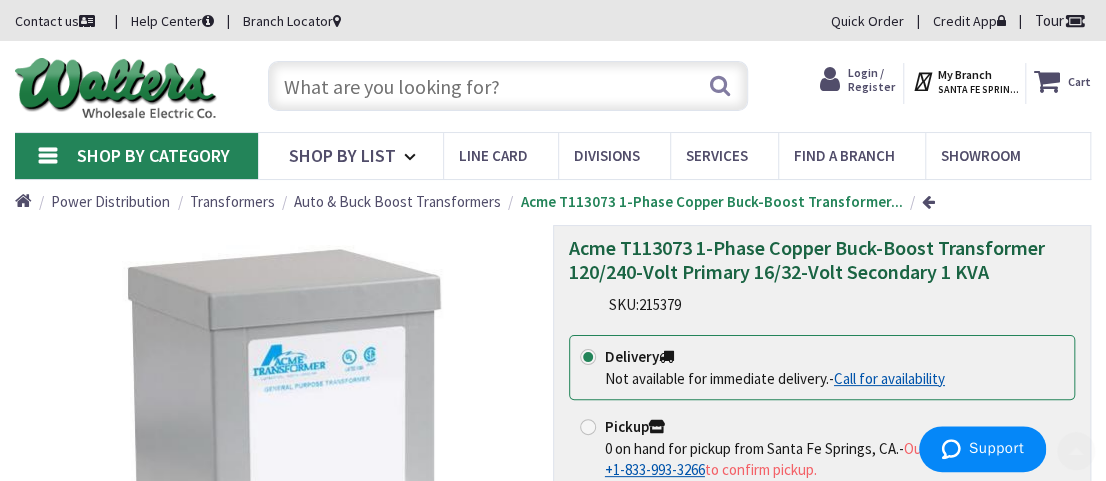 click at bounding box center [508, 86] 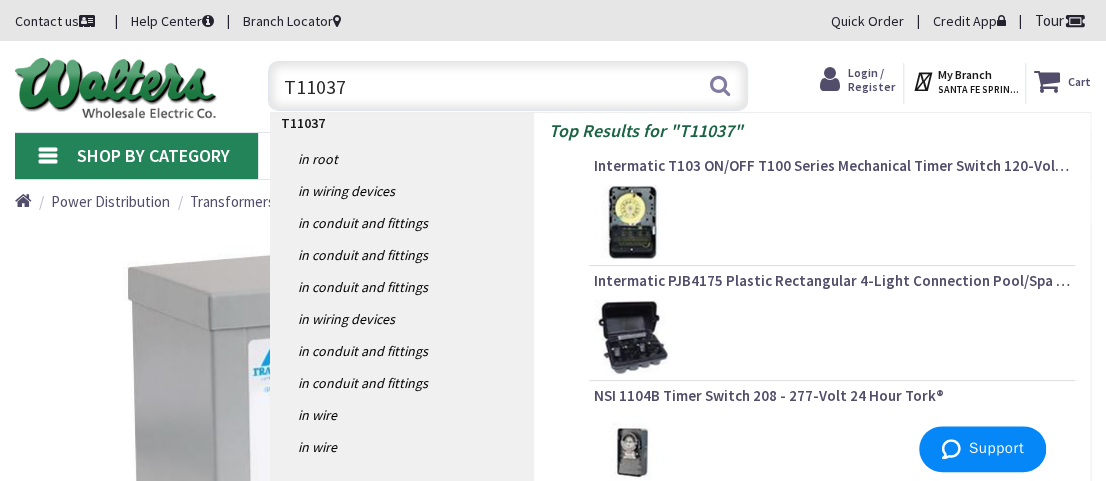type on "T110374" 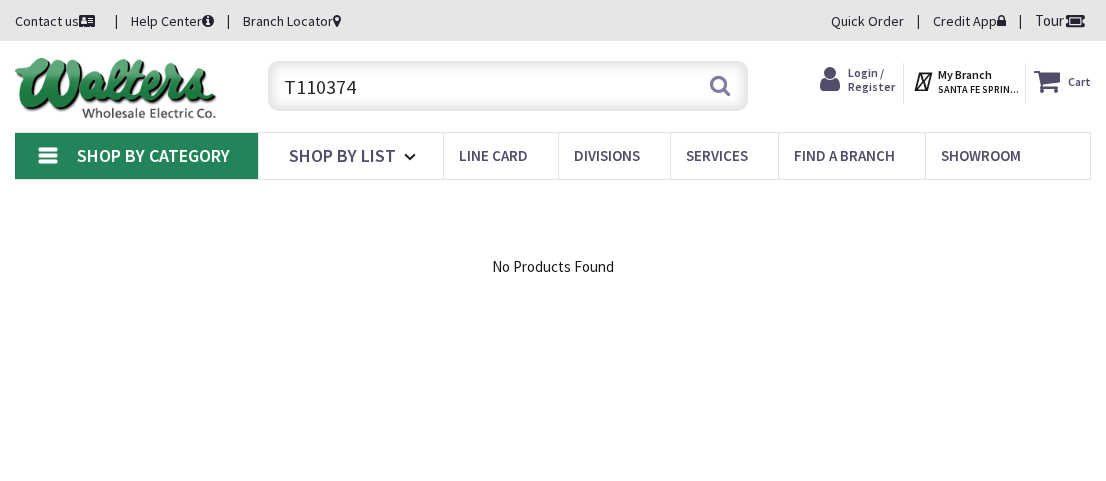 scroll, scrollTop: 0, scrollLeft: 0, axis: both 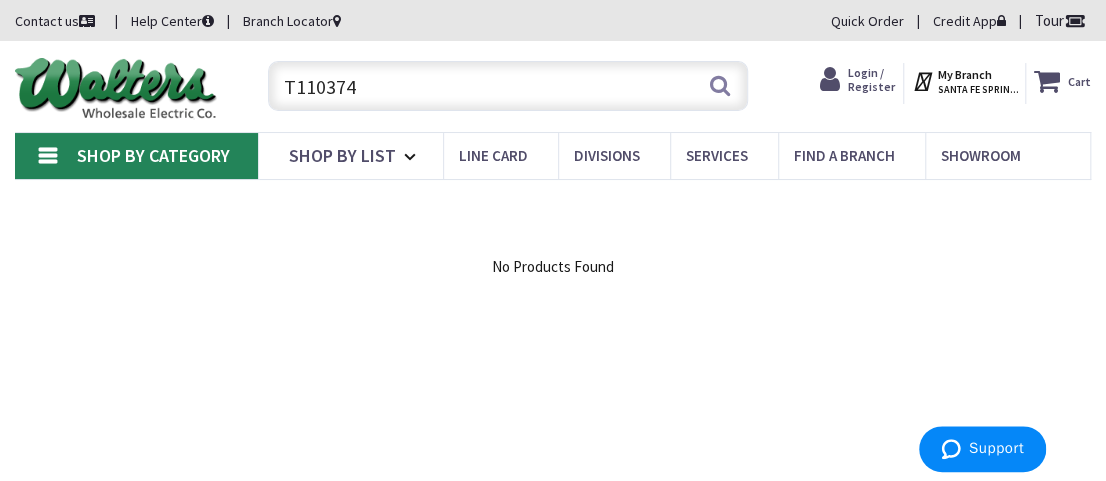 click on "T110374" at bounding box center [508, 86] 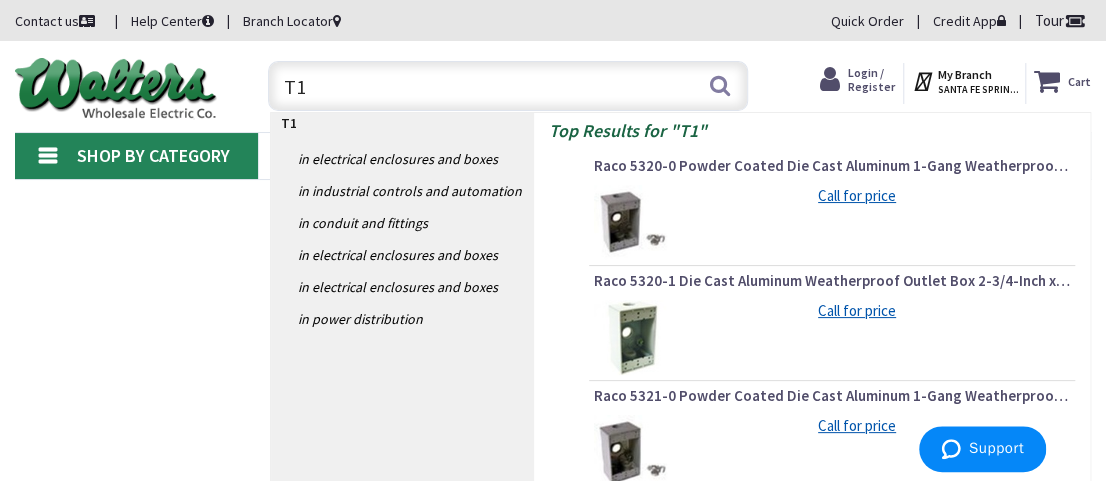 type on "T" 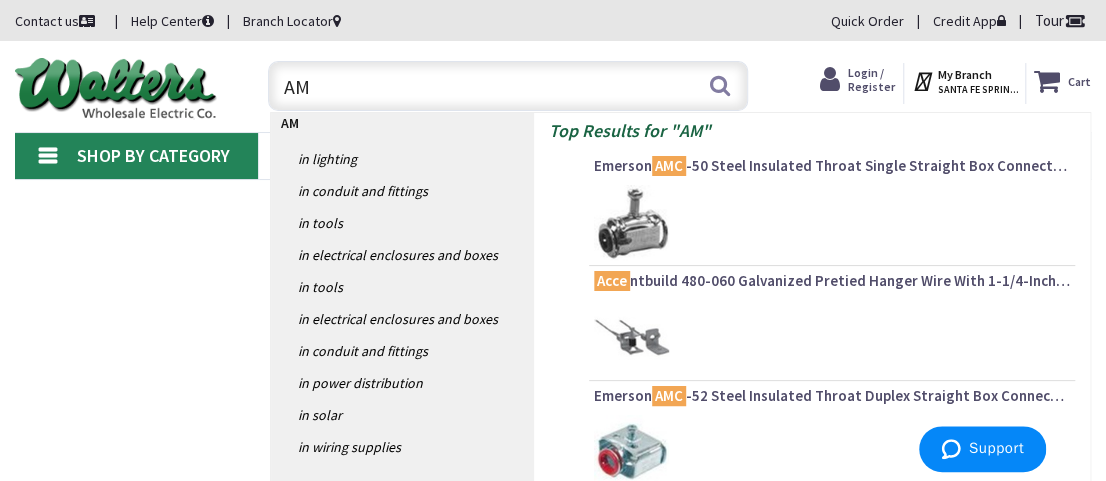 type on "A" 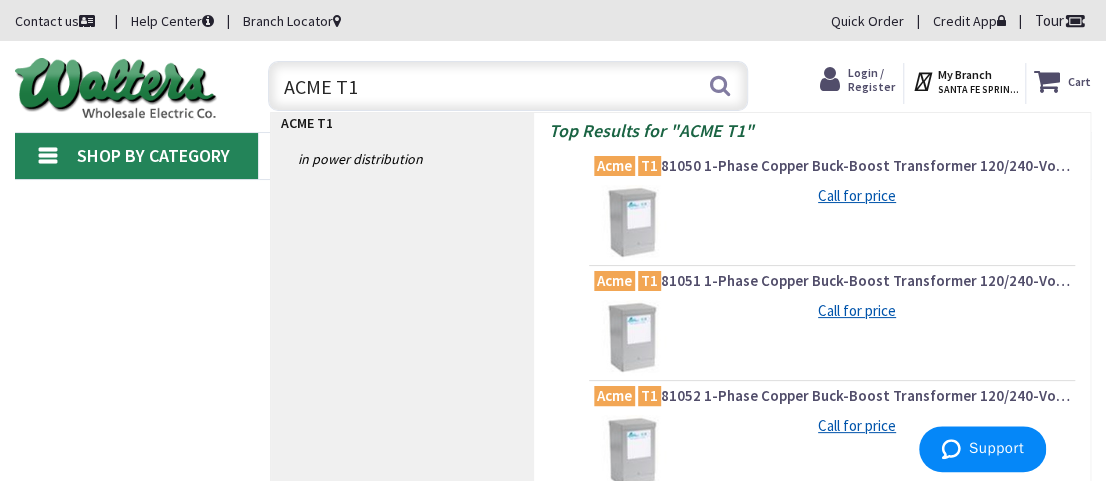 type on "ACME T1-" 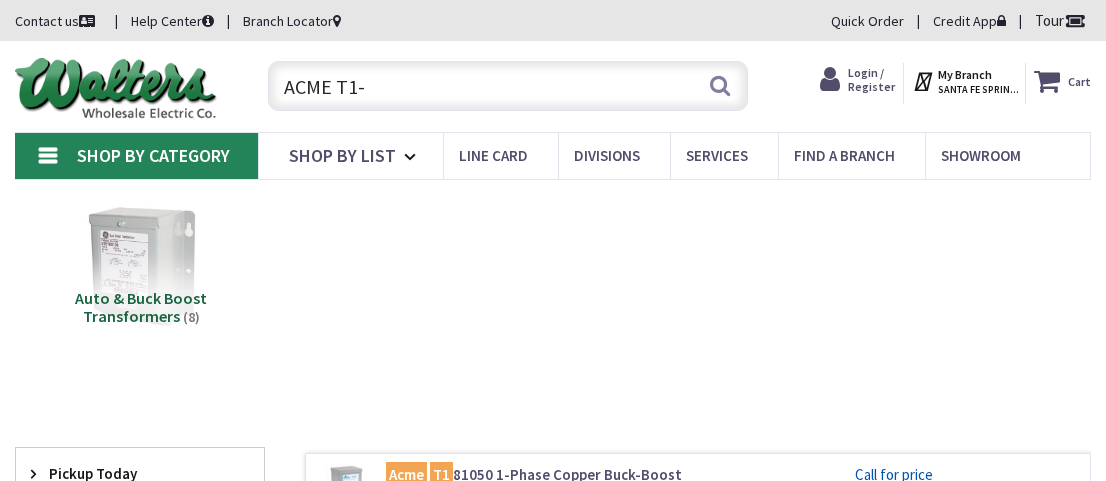 scroll, scrollTop: 0, scrollLeft: 0, axis: both 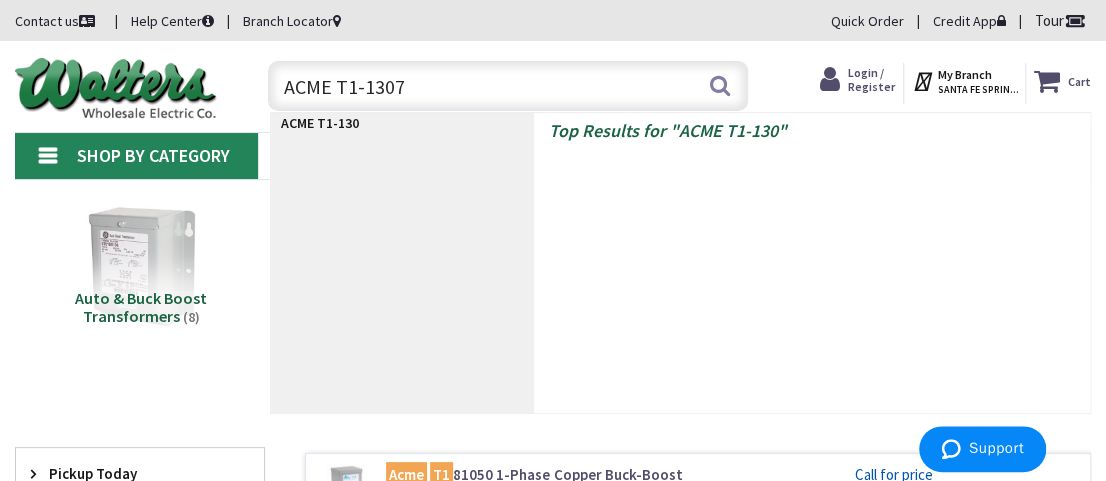 type on "ACME T1-13073" 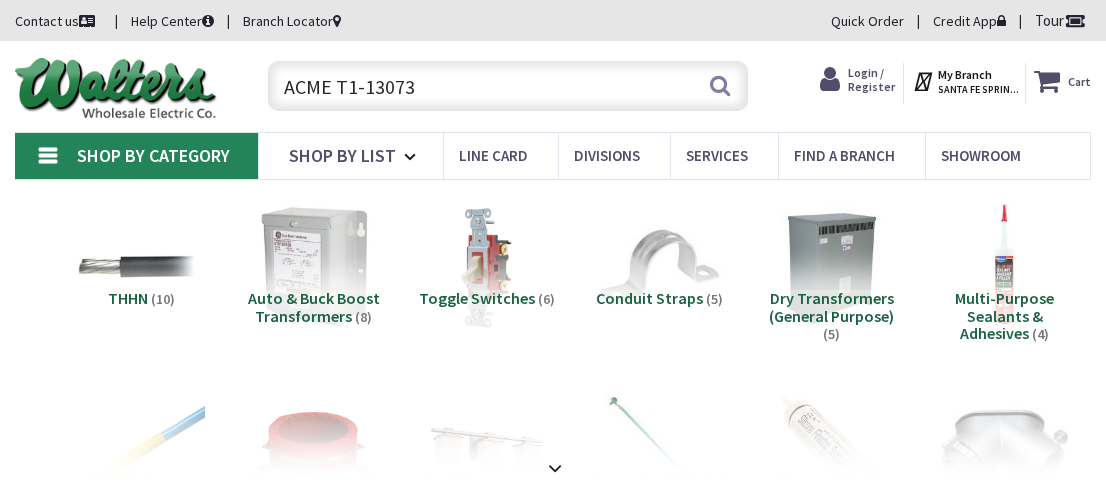 scroll, scrollTop: 0, scrollLeft: 0, axis: both 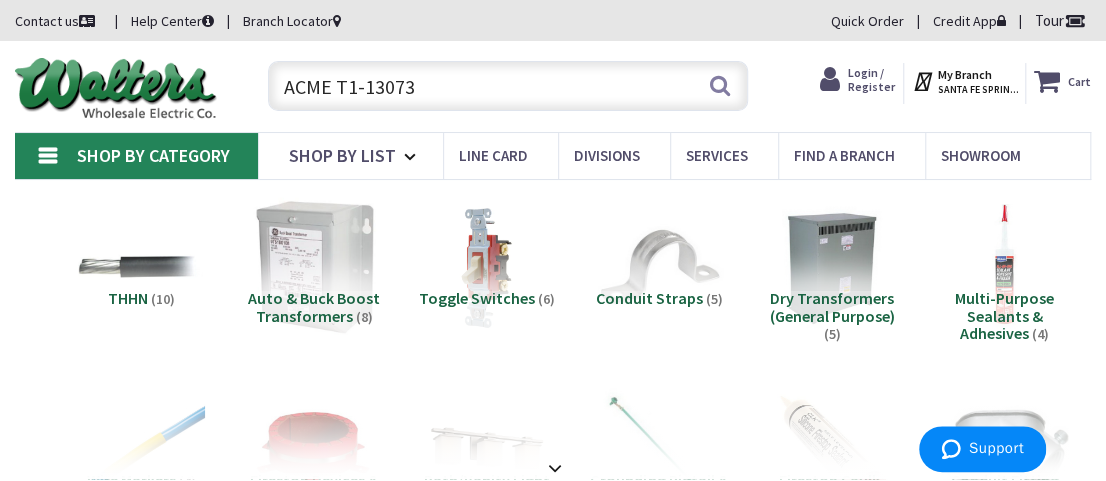 click at bounding box center (313, 266) 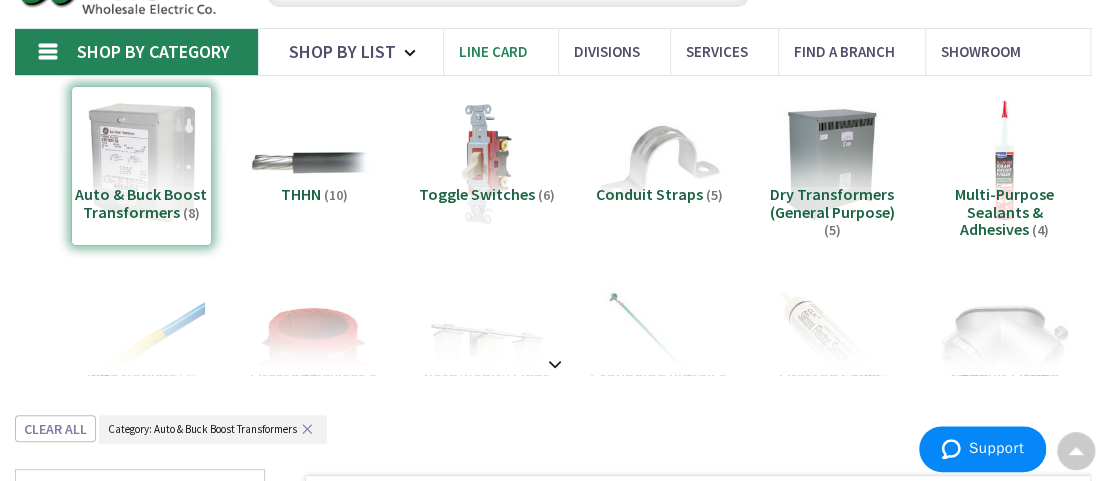 scroll, scrollTop: 0, scrollLeft: 0, axis: both 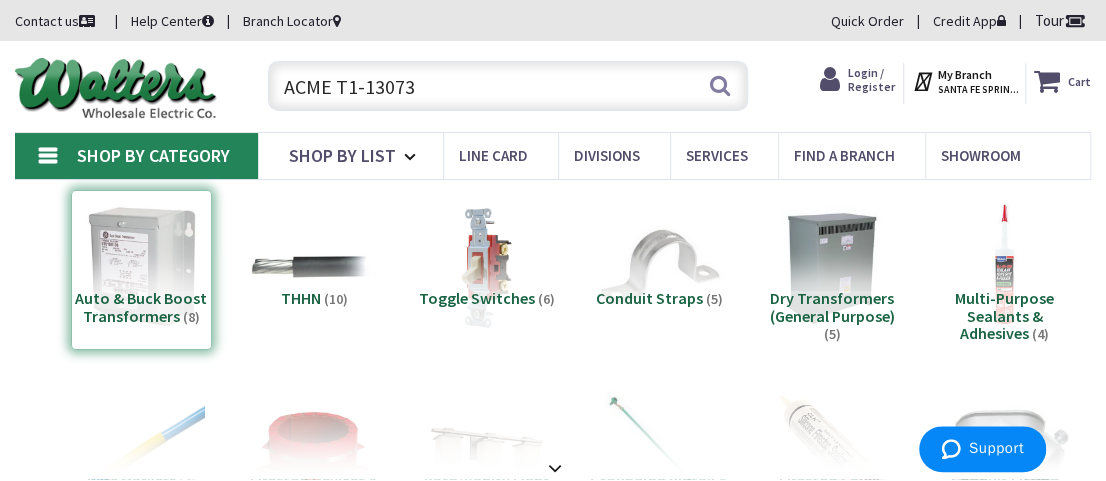 click on "ACME T1-13073" at bounding box center [508, 86] 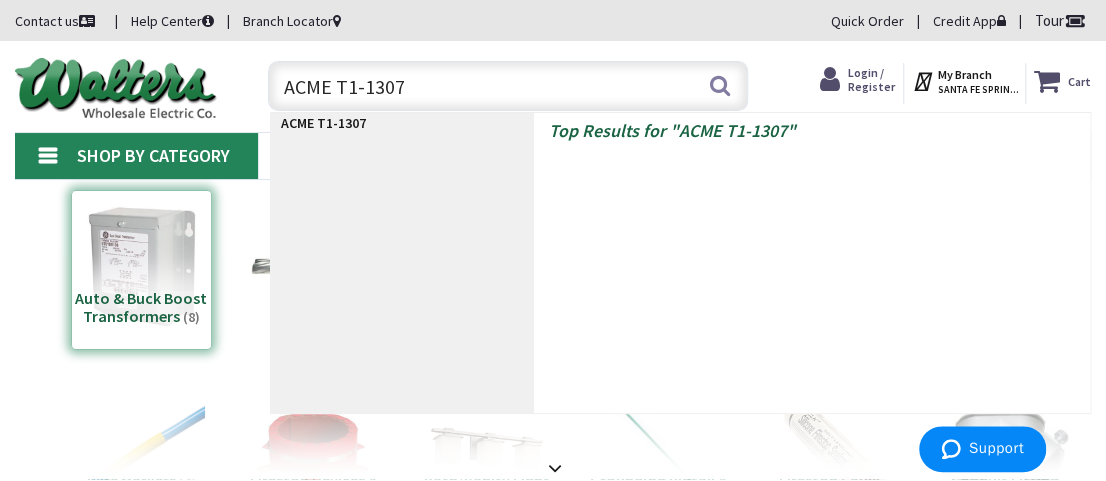 type on "ACME T1-13074" 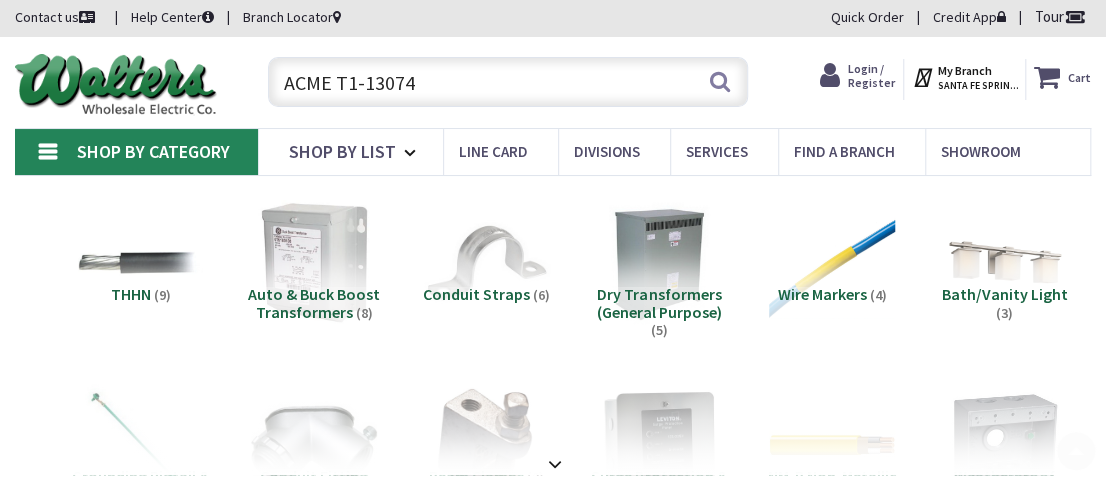 scroll, scrollTop: 181, scrollLeft: 0, axis: vertical 